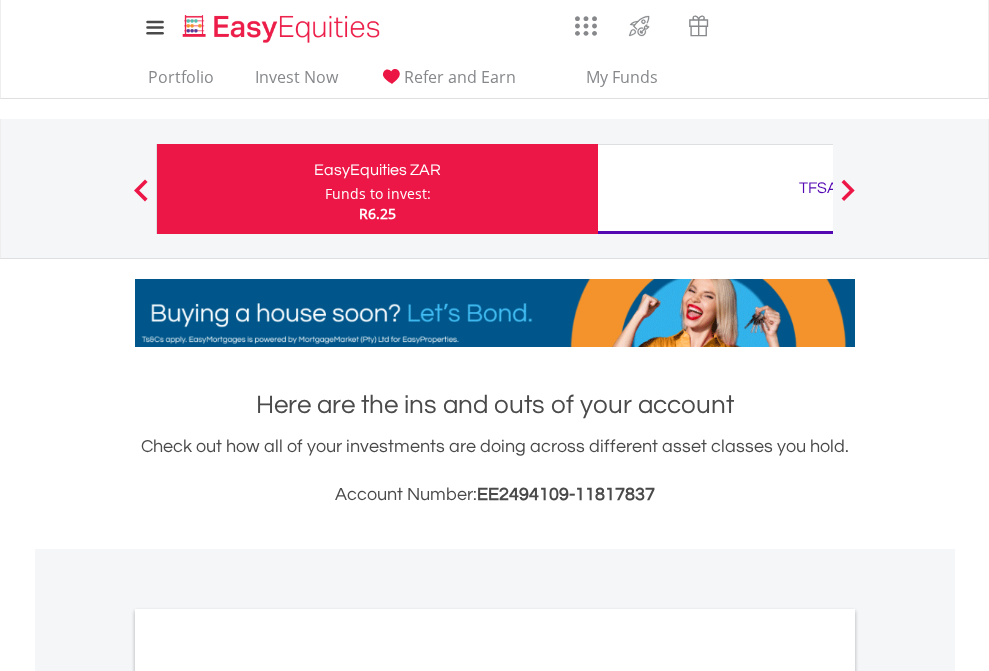 scroll, scrollTop: 0, scrollLeft: 0, axis: both 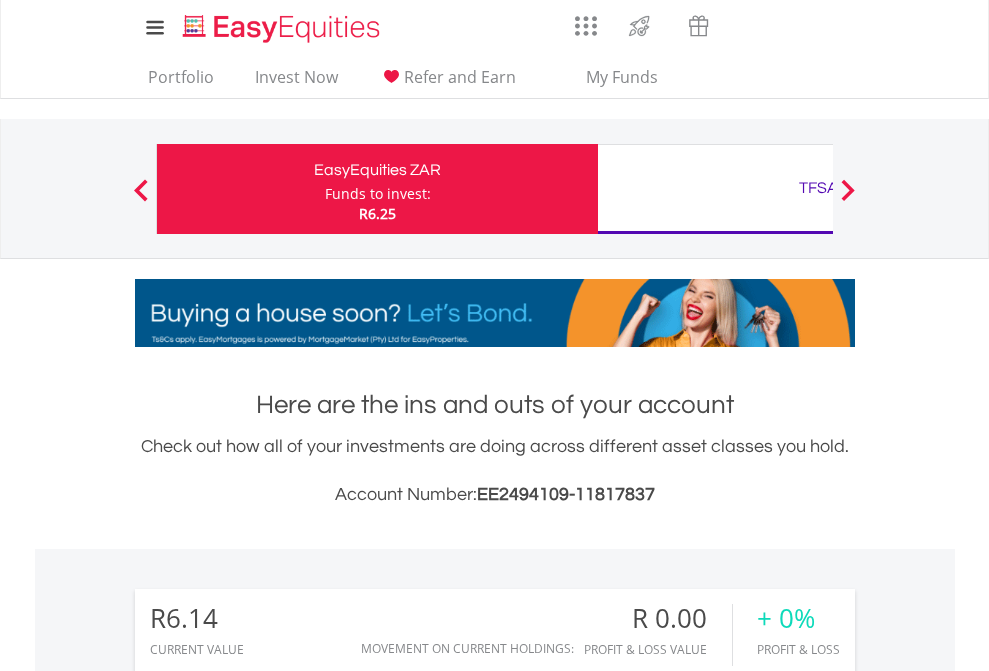 click on "Funds to invest:" at bounding box center (378, 194) 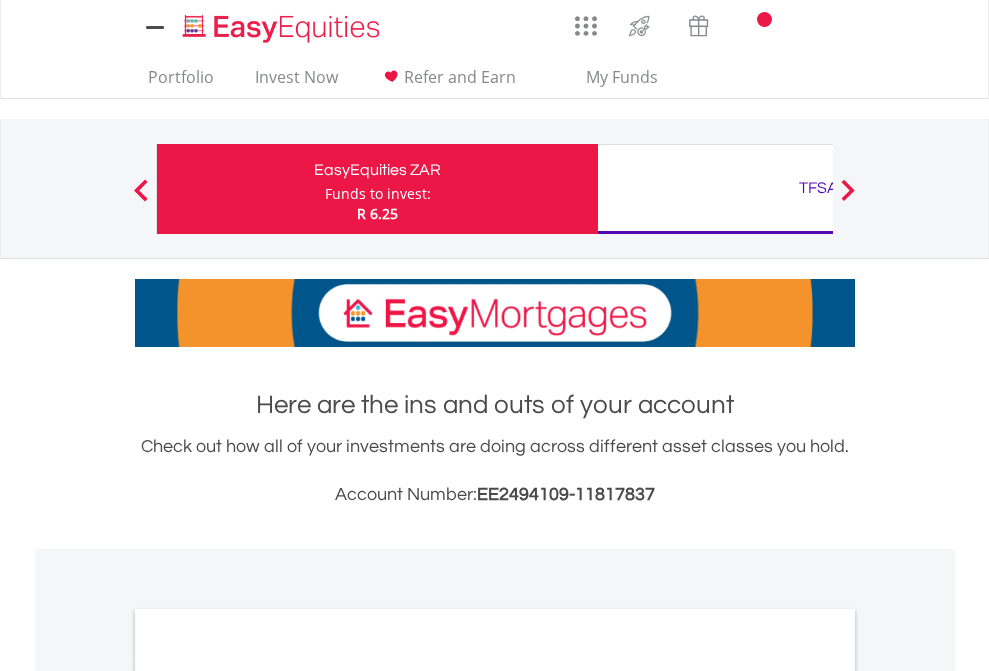 scroll, scrollTop: 0, scrollLeft: 0, axis: both 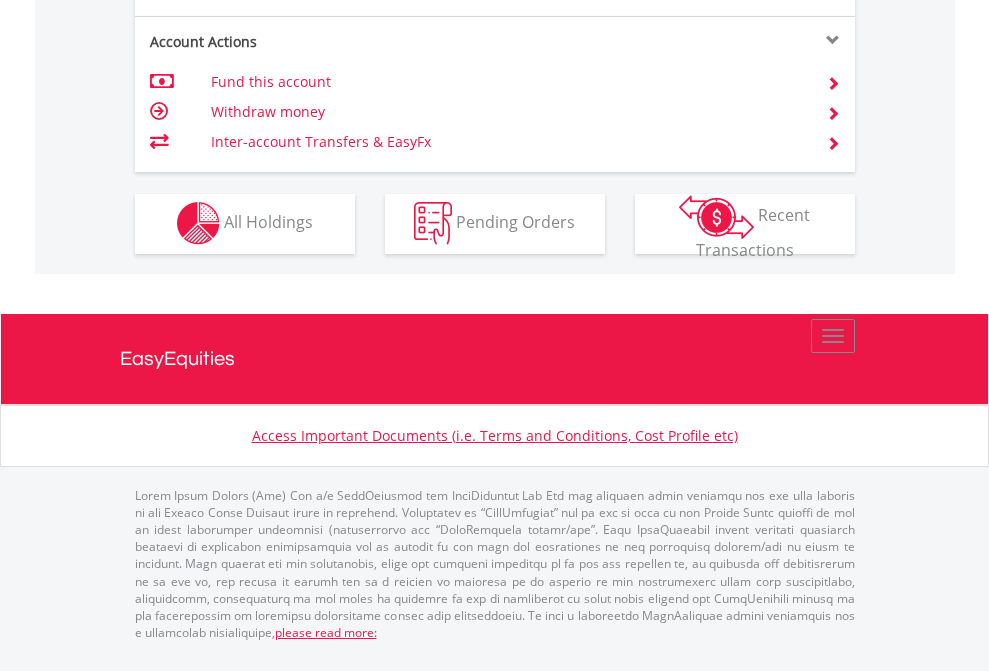 click on "Investment types" at bounding box center (706, -353) 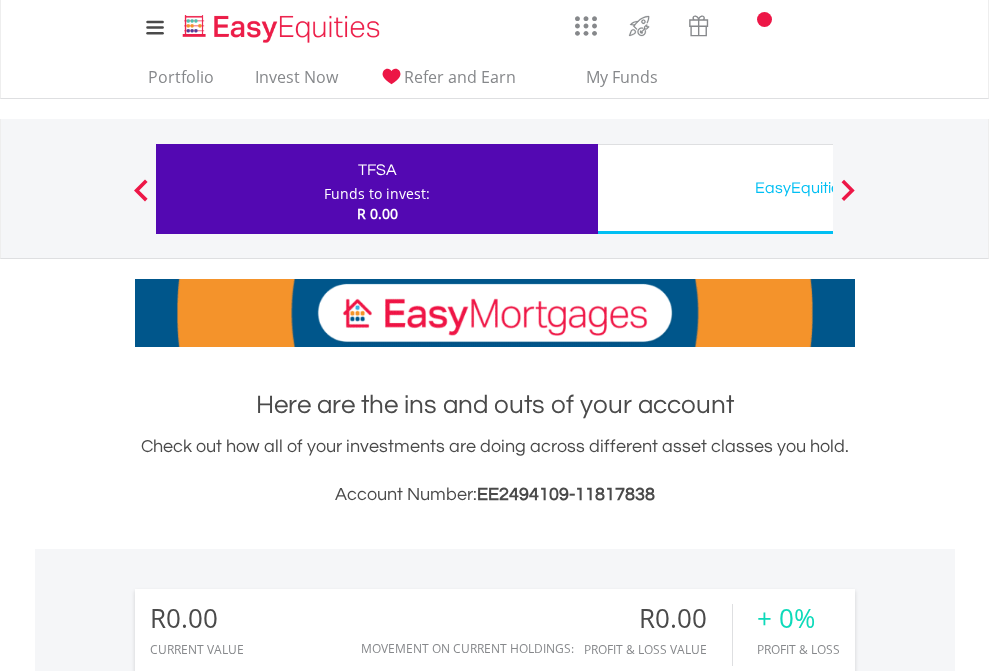 scroll, scrollTop: 0, scrollLeft: 0, axis: both 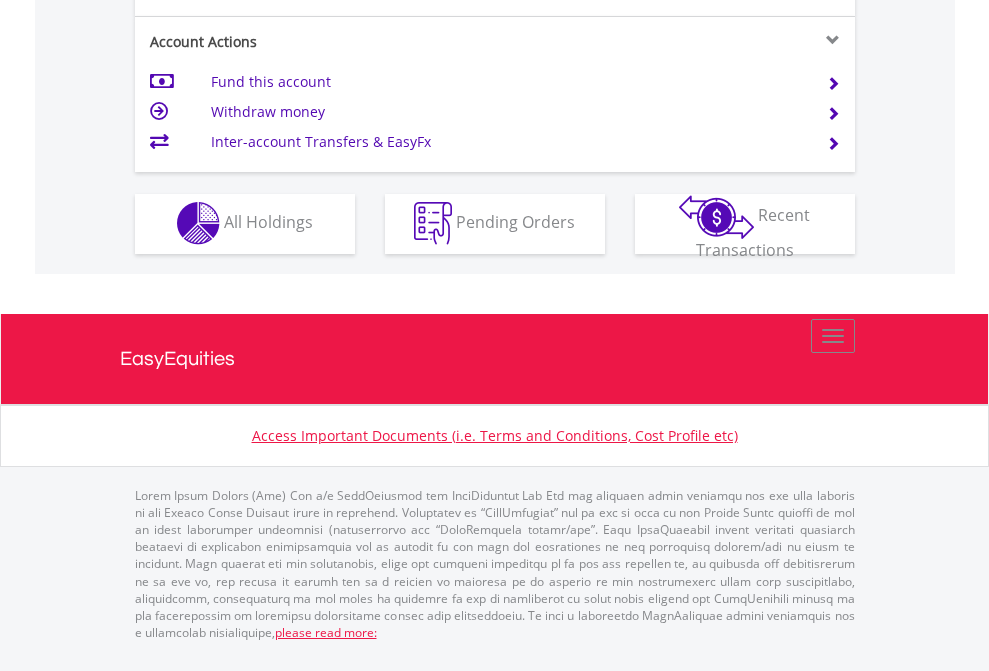 click on "Investment types" at bounding box center (706, -353) 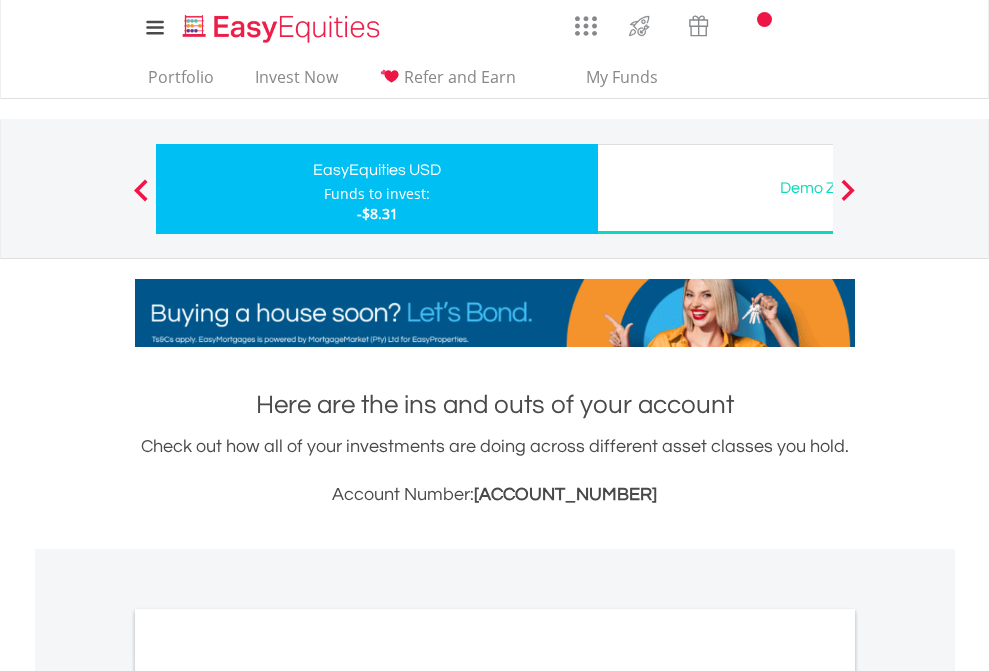 scroll, scrollTop: 0, scrollLeft: 0, axis: both 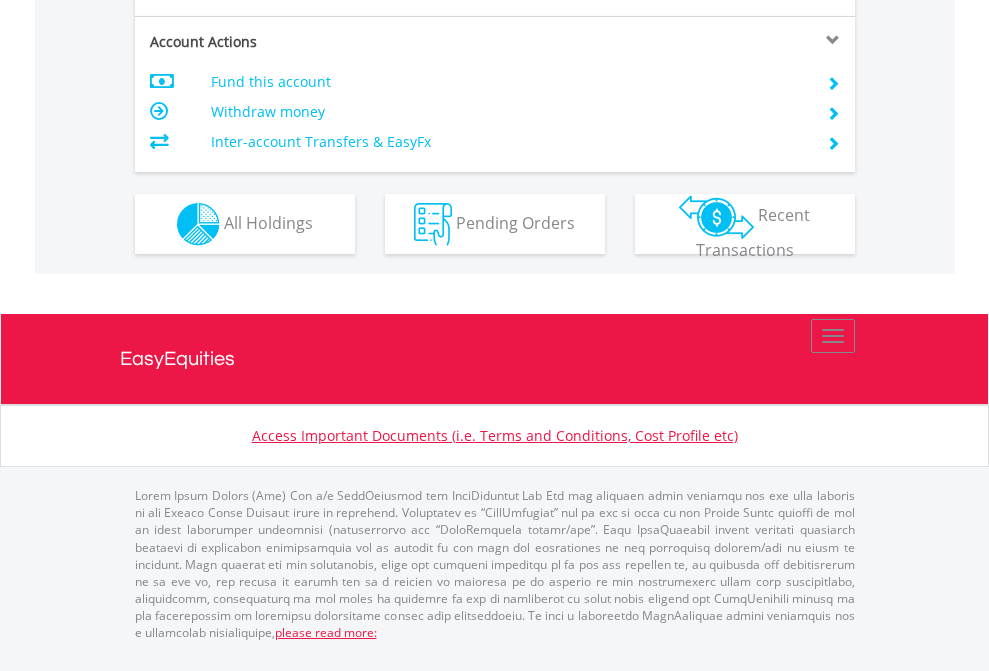 click on "Investment types" at bounding box center (706, -337) 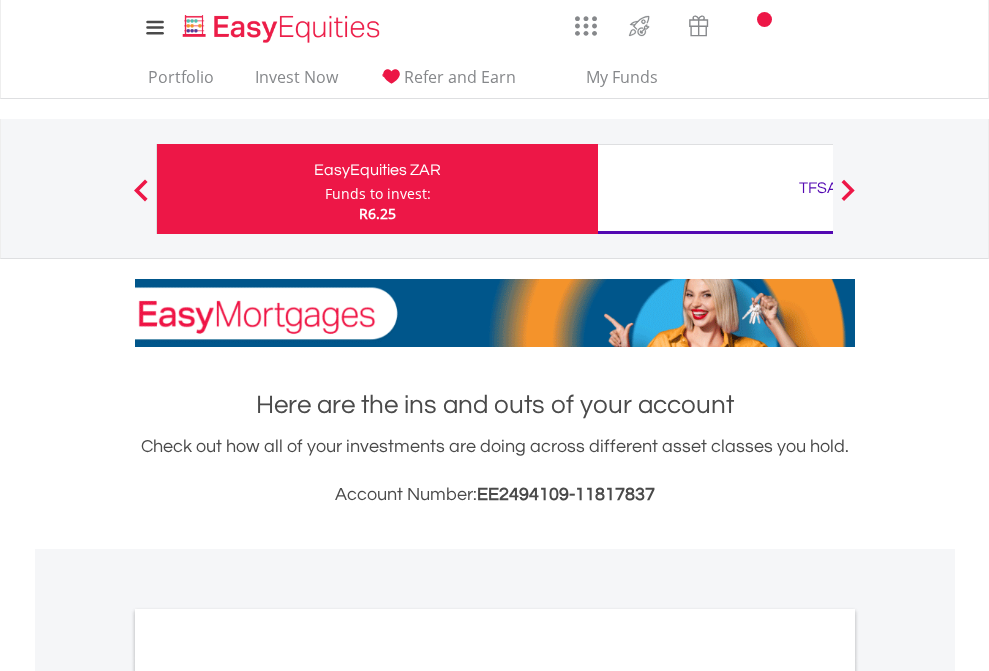 scroll, scrollTop: 0, scrollLeft: 0, axis: both 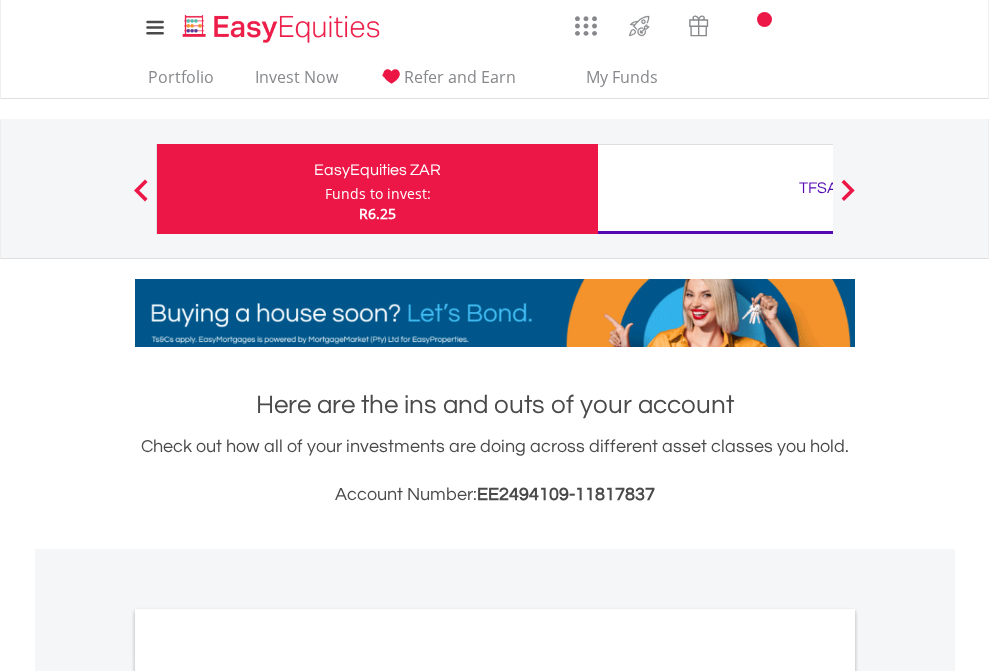 click on "All Holdings" at bounding box center (268, 1096) 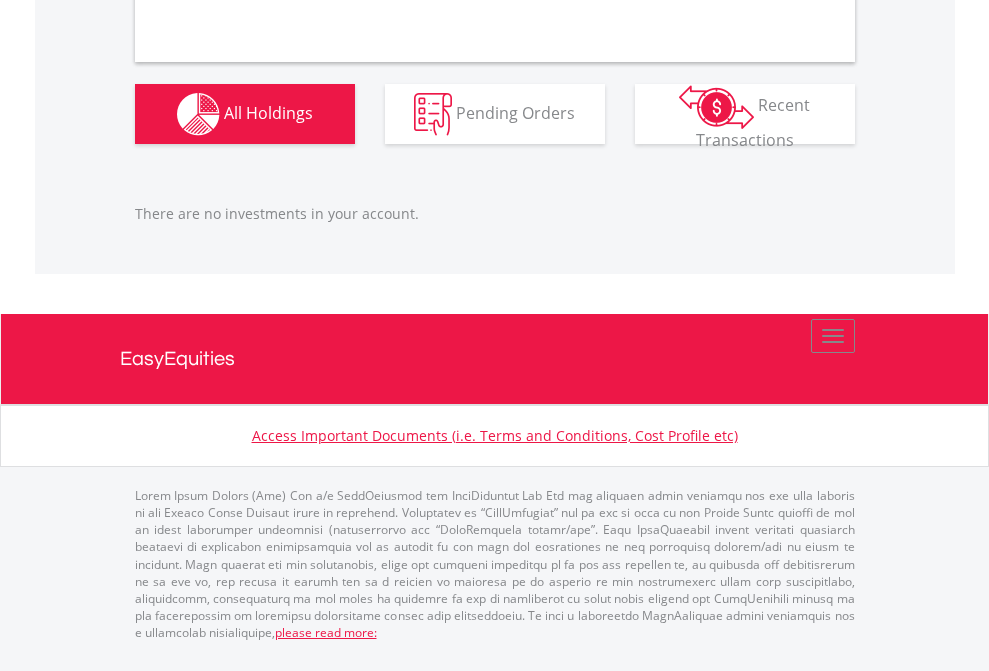 scroll, scrollTop: 1980, scrollLeft: 0, axis: vertical 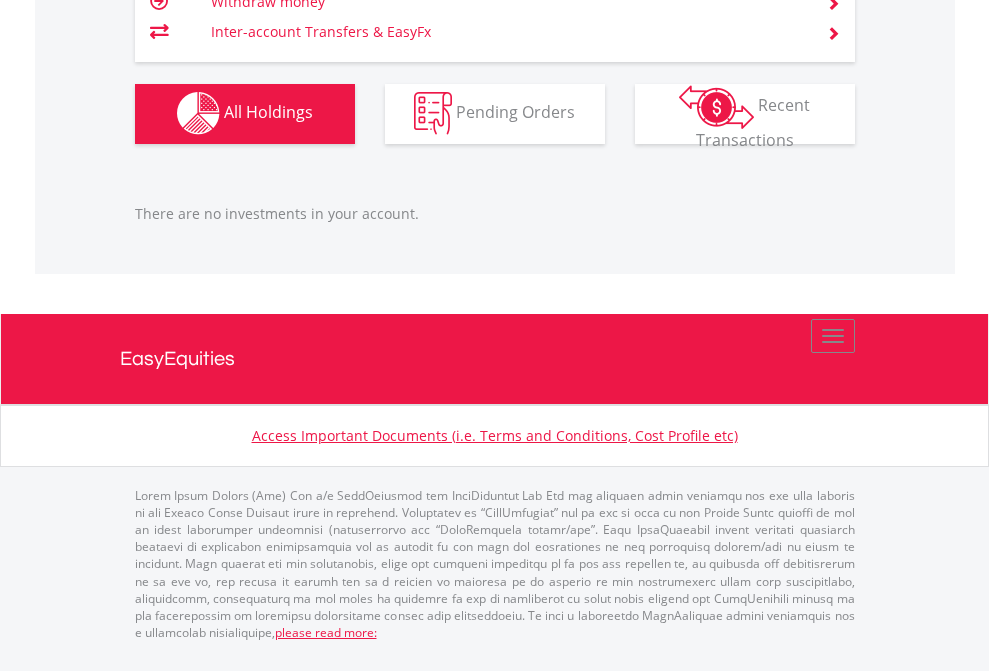 click on "TFSA" at bounding box center (818, -1142) 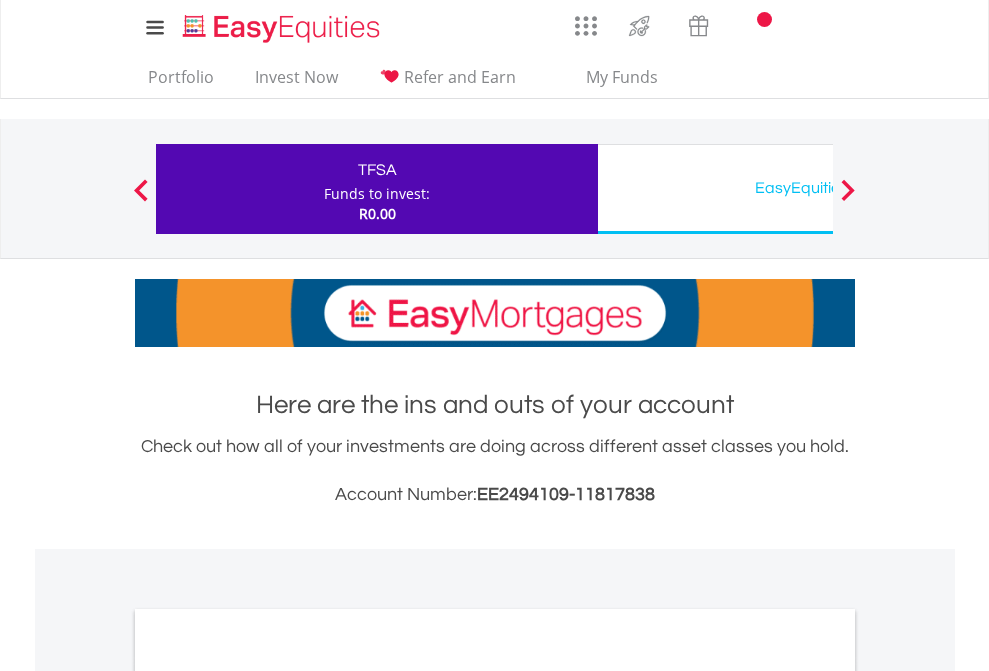 scroll, scrollTop: 1202, scrollLeft: 0, axis: vertical 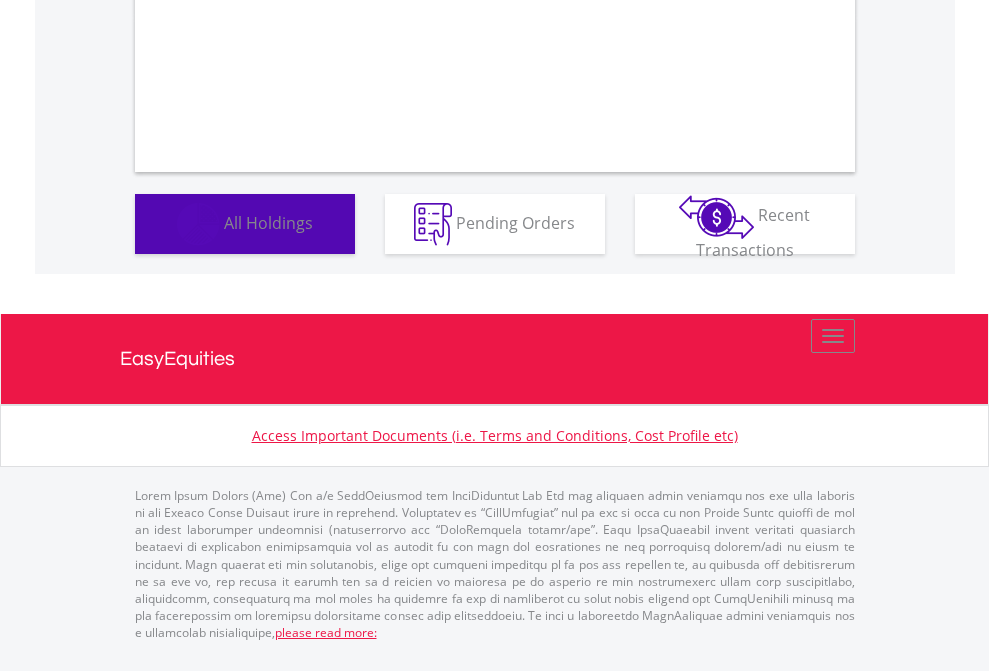 click on "All Holdings" at bounding box center [268, 222] 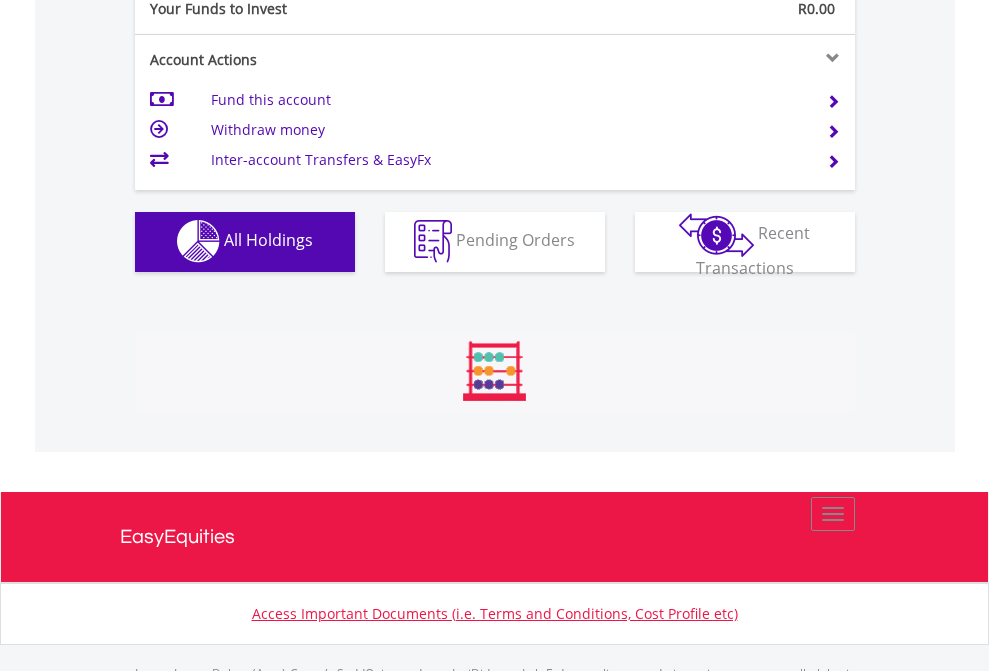 scroll, scrollTop: 999808, scrollLeft: 999687, axis: both 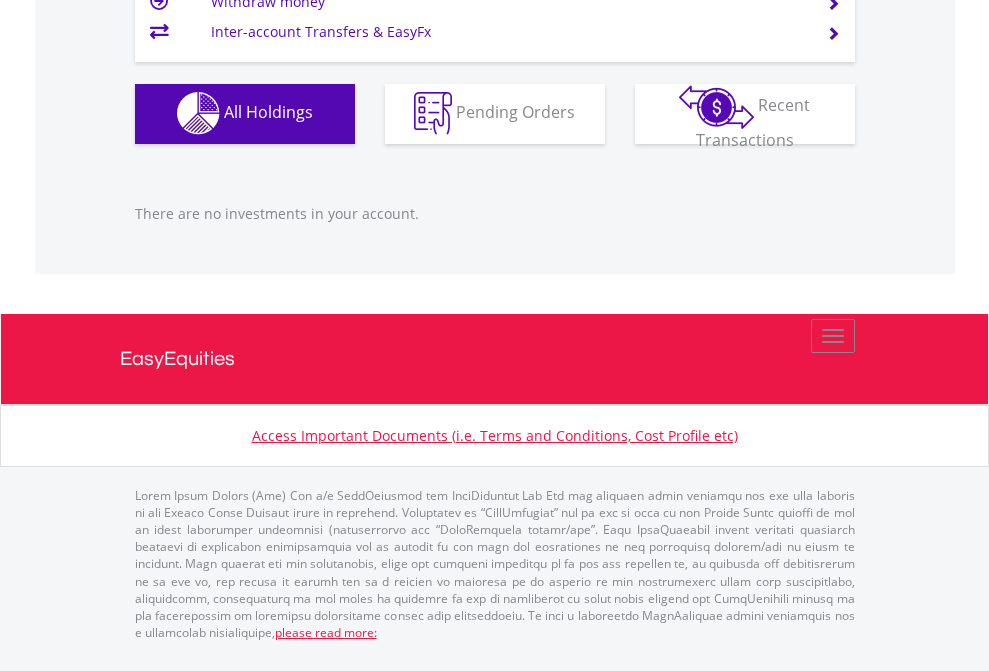 click on "EasyEquities USD" at bounding box center [818, -1142] 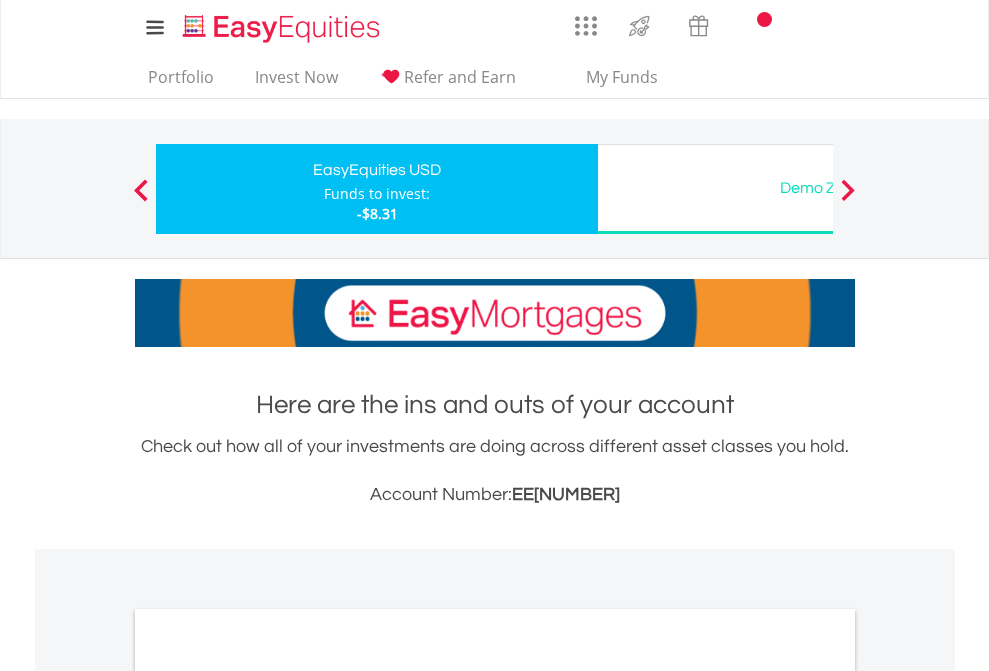 scroll, scrollTop: 0, scrollLeft: 0, axis: both 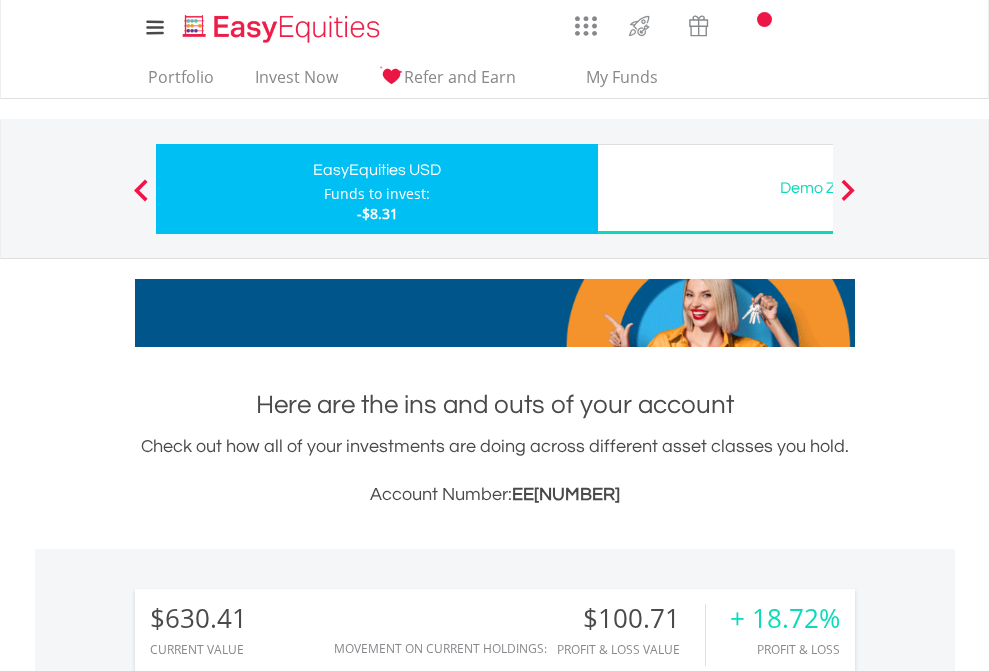 click on "All Holdings" at bounding box center [268, 1506] 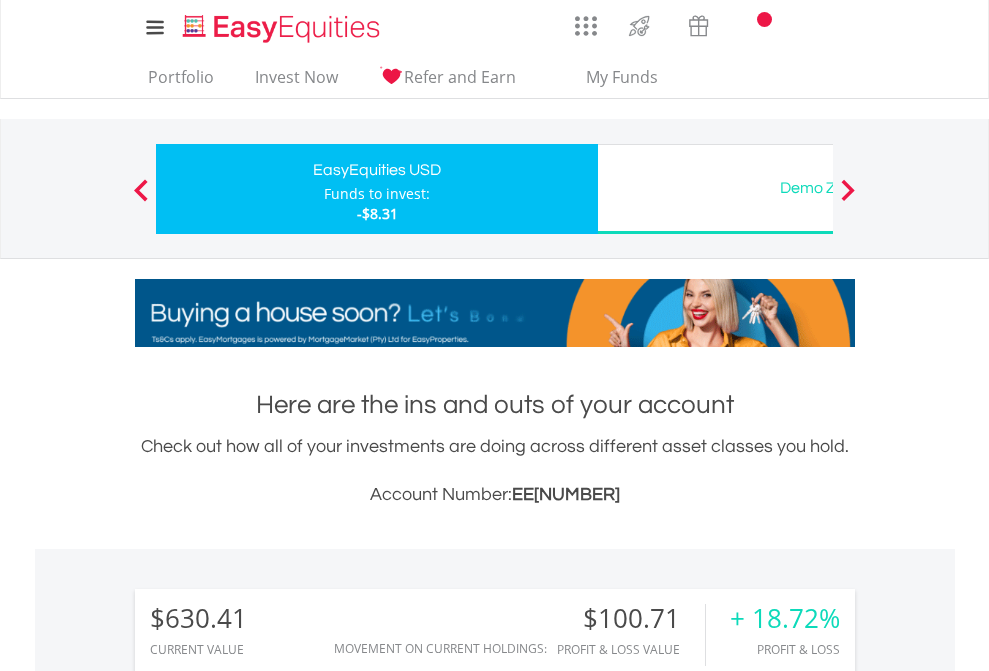 scroll, scrollTop: 999808, scrollLeft: 999687, axis: both 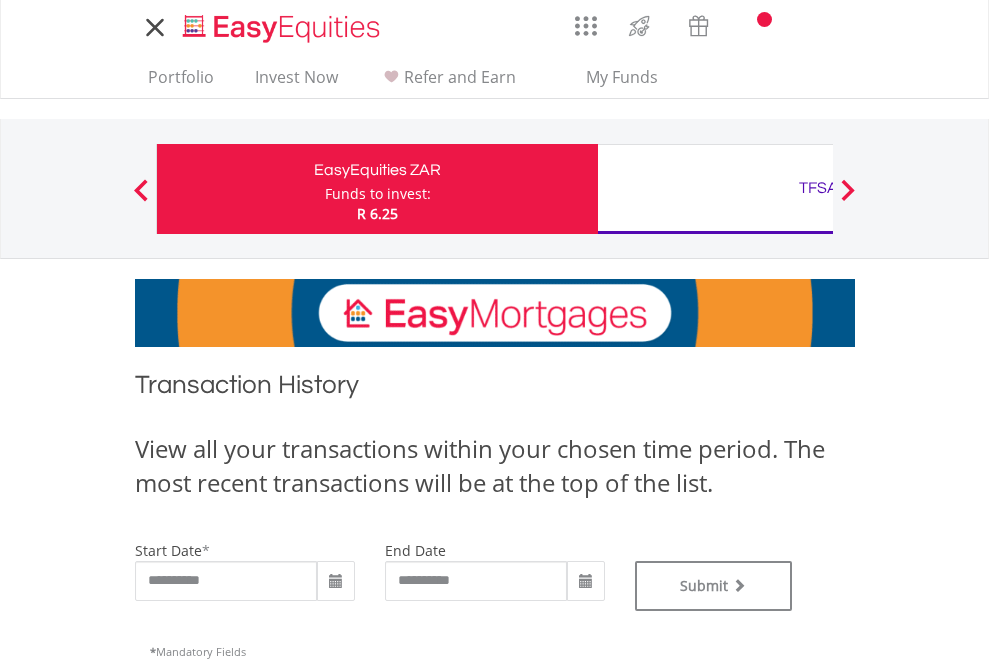 type on "**********" 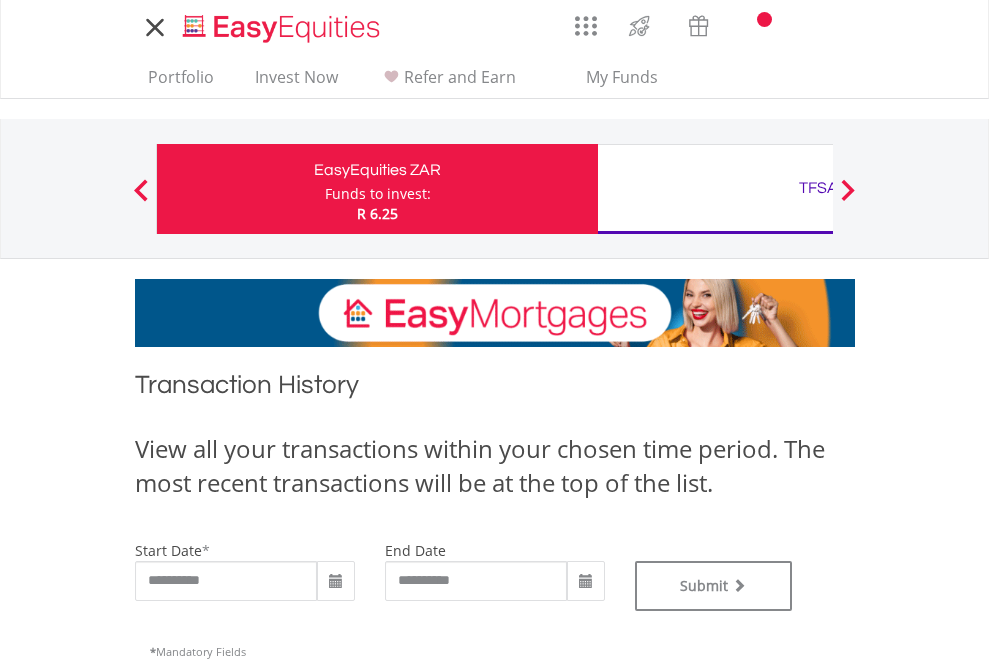 type on "**********" 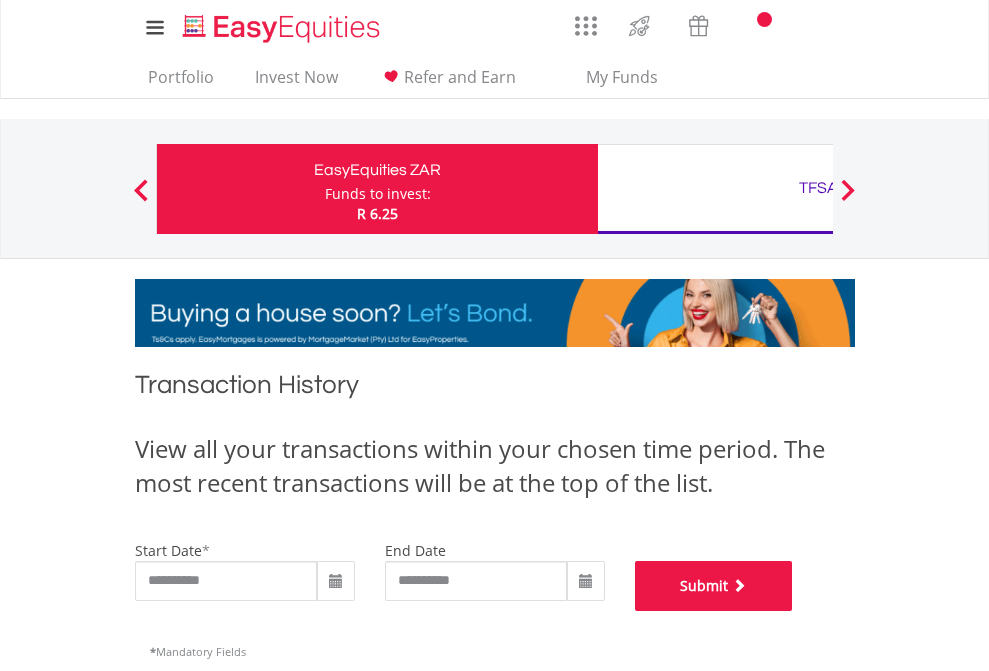 click on "Submit" at bounding box center (714, 586) 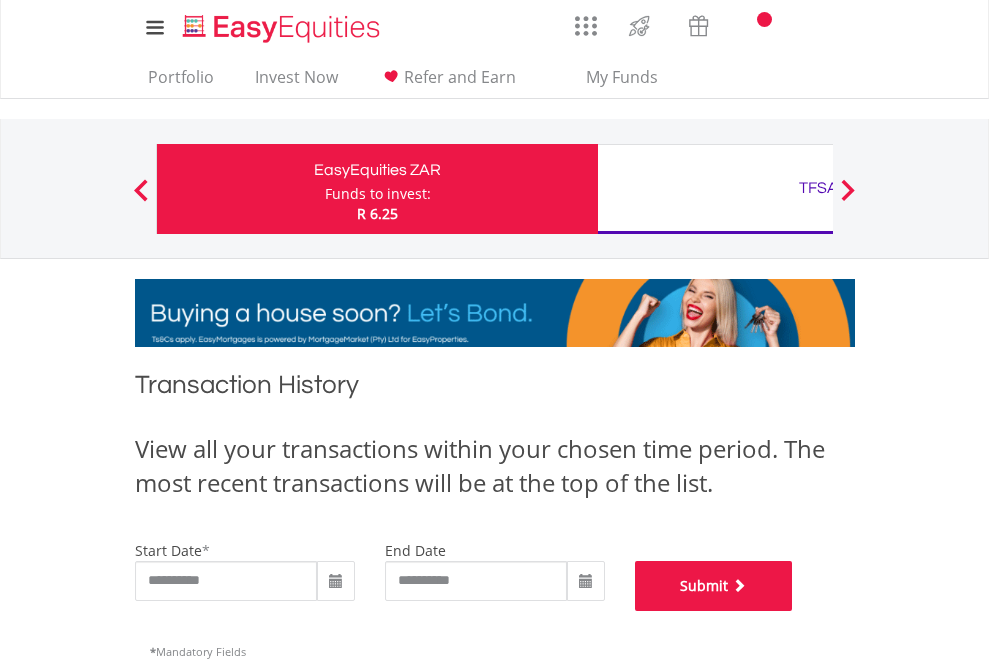 scroll, scrollTop: 811, scrollLeft: 0, axis: vertical 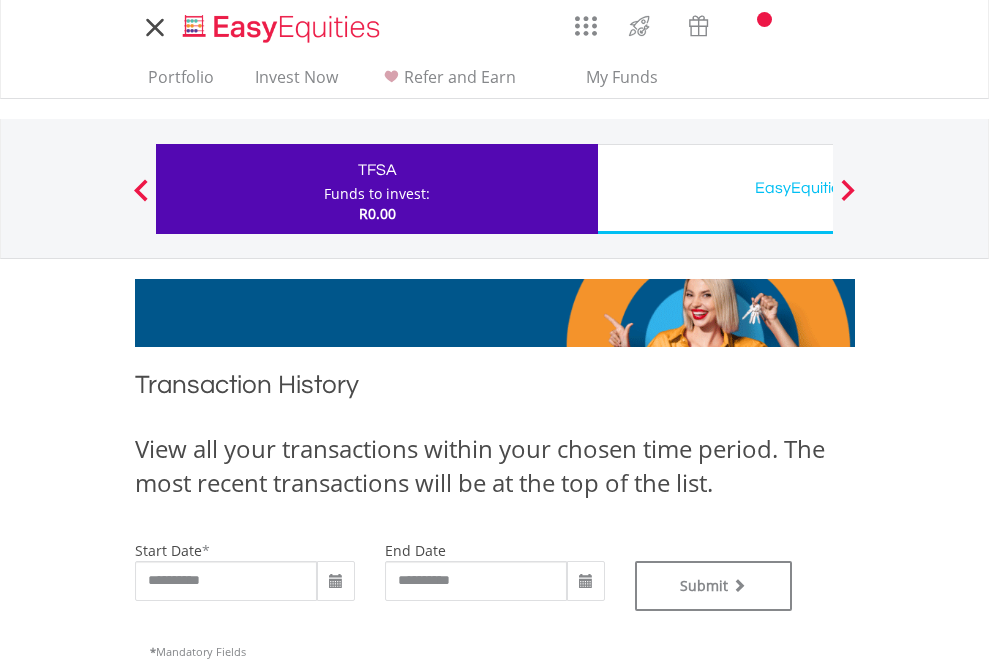 type on "**********" 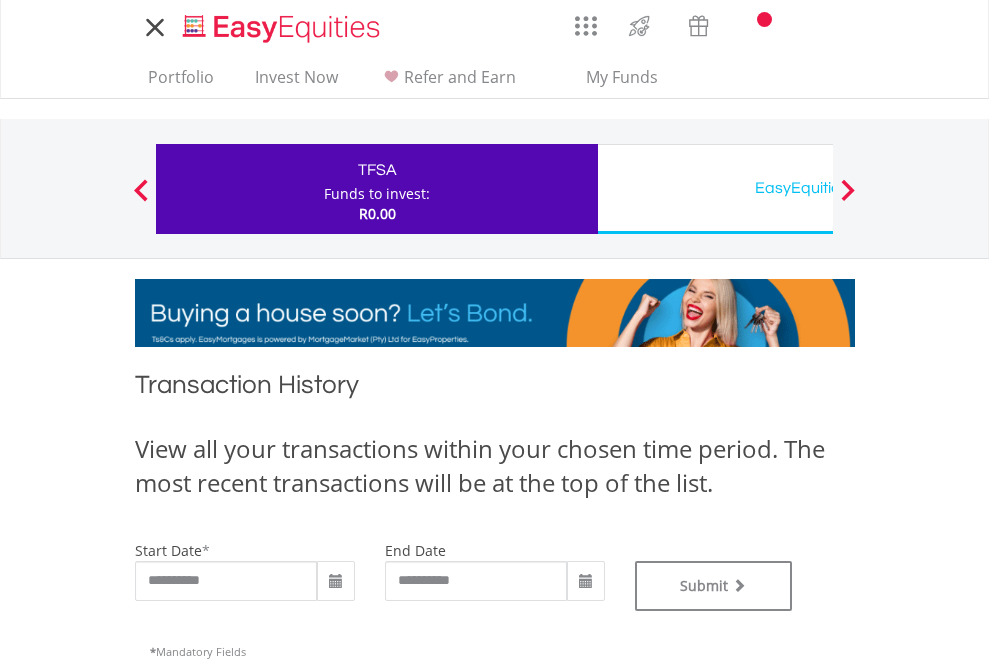 type on "**********" 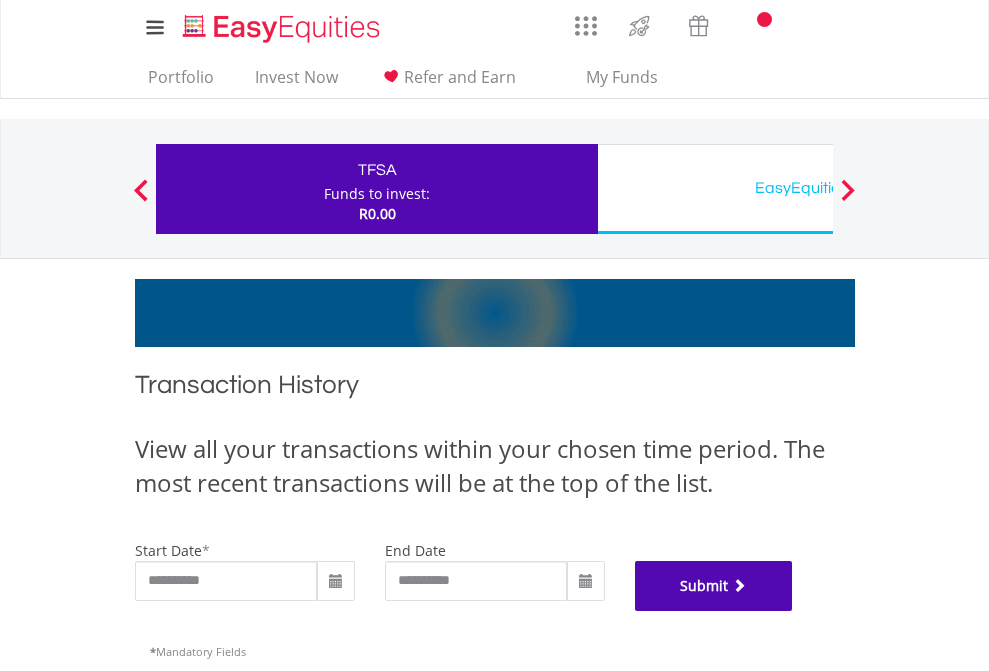 click on "Submit" at bounding box center [714, 586] 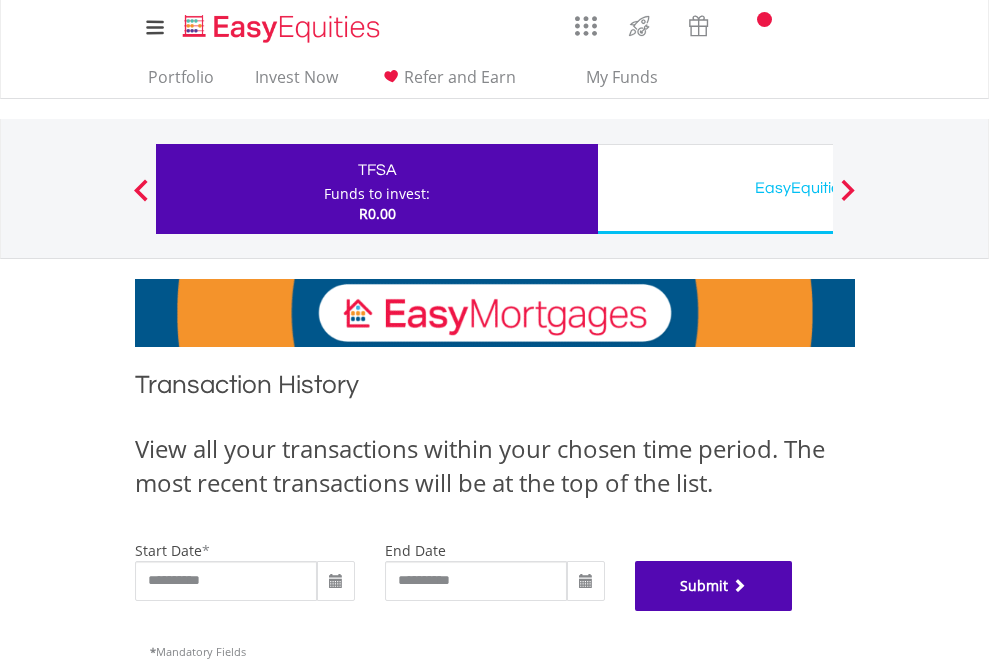scroll, scrollTop: 811, scrollLeft: 0, axis: vertical 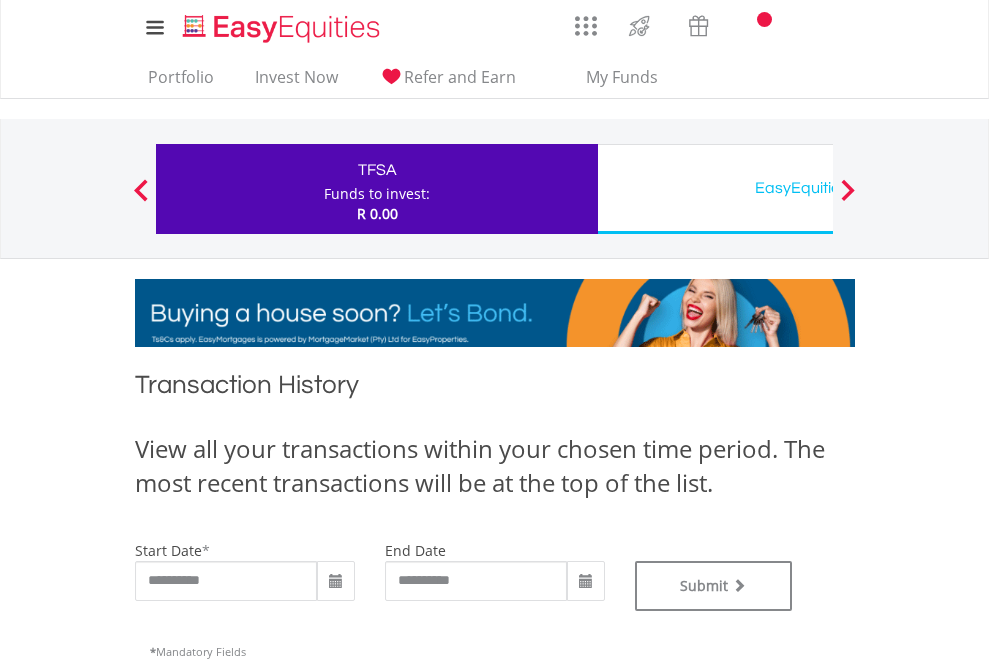 click on "EasyEquities USD" at bounding box center (818, 188) 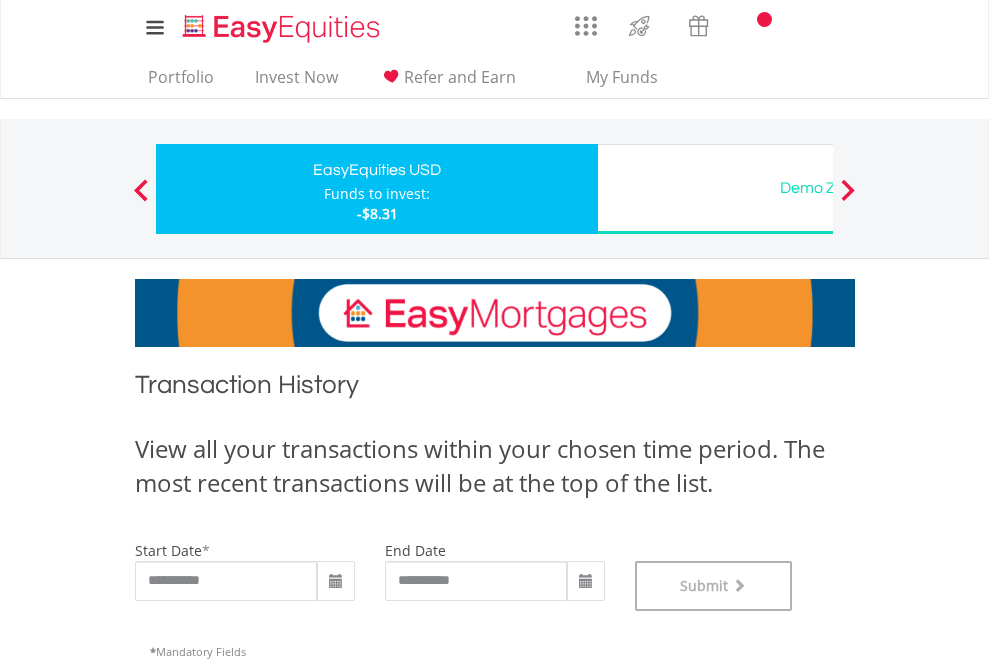 scroll, scrollTop: 811, scrollLeft: 0, axis: vertical 